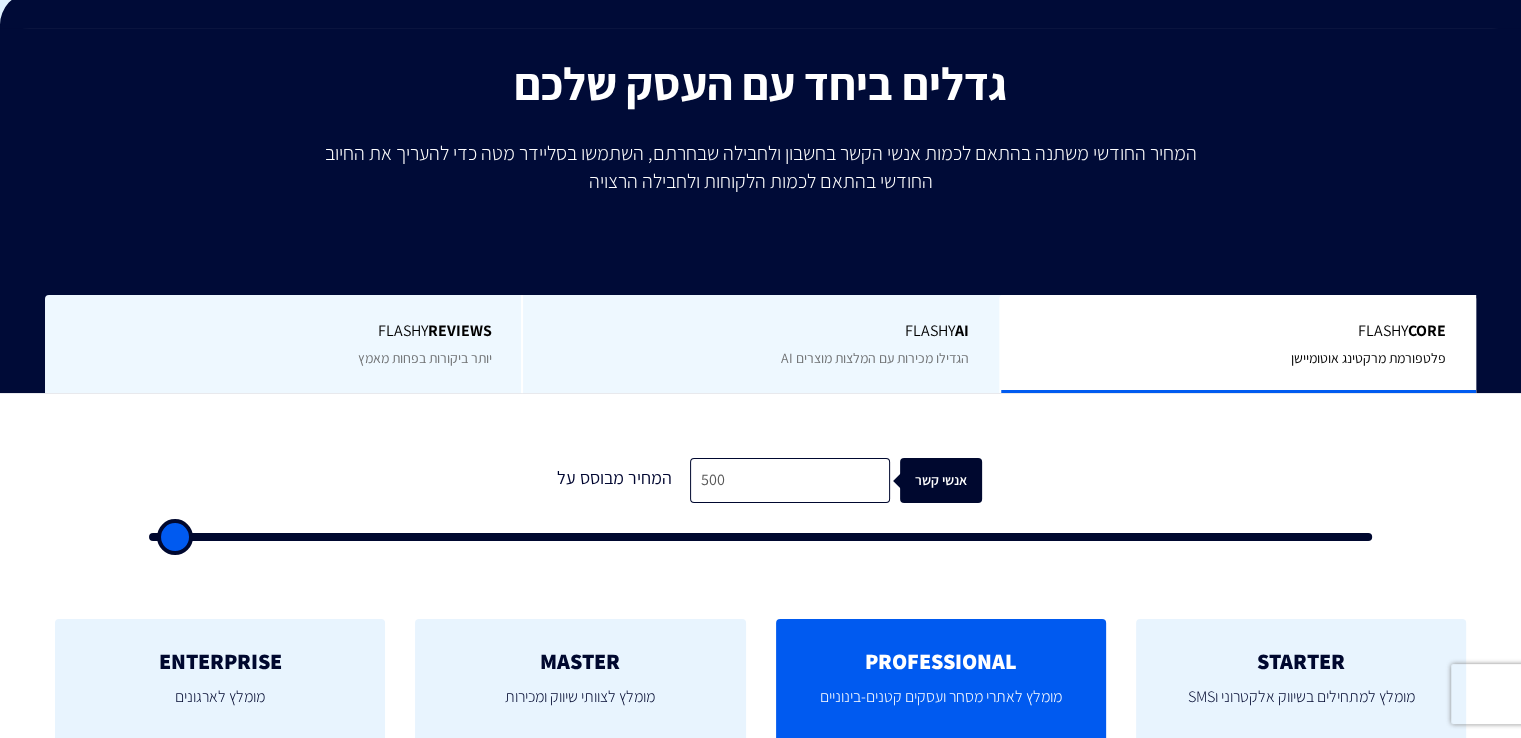 scroll, scrollTop: 300, scrollLeft: 0, axis: vertical 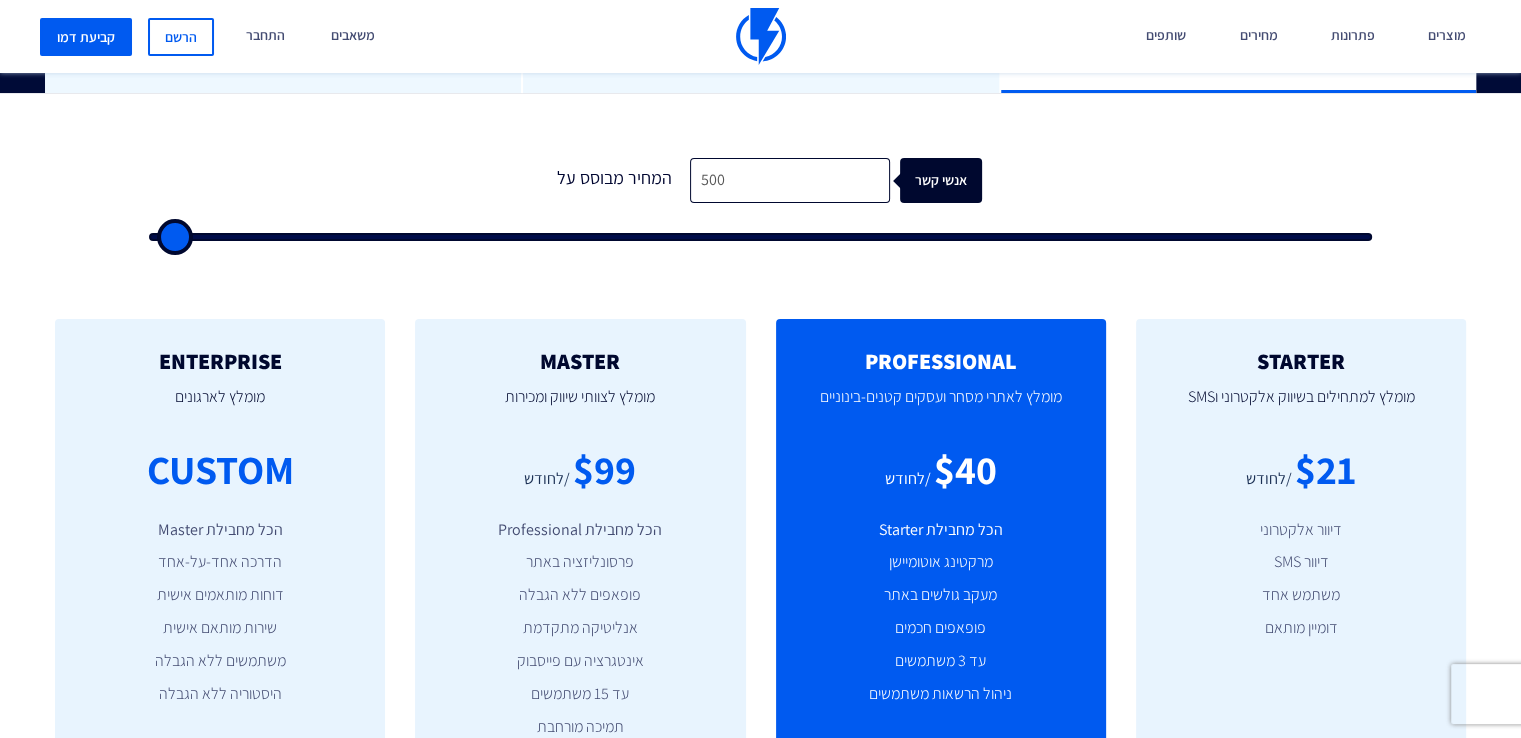 type on "1,000" 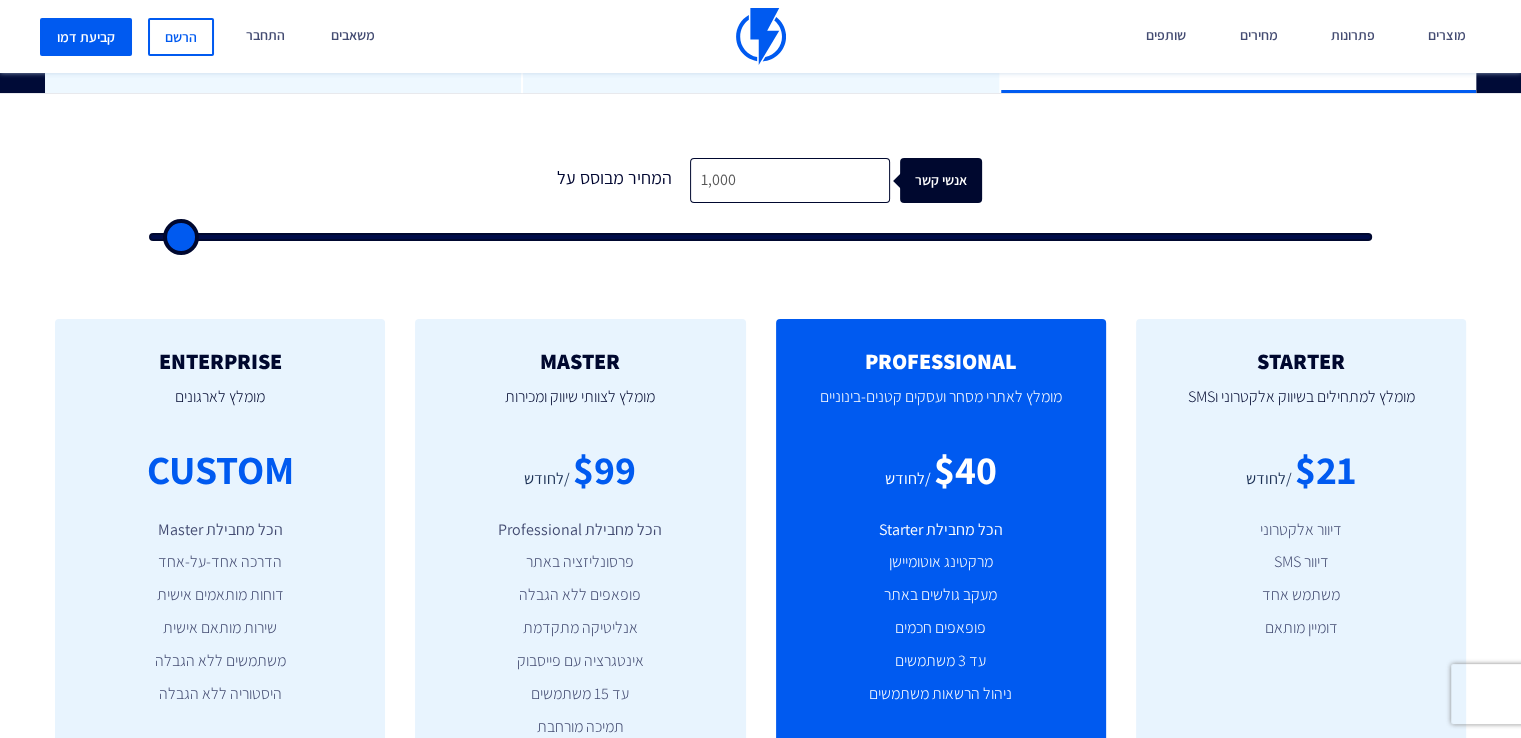type on "500" 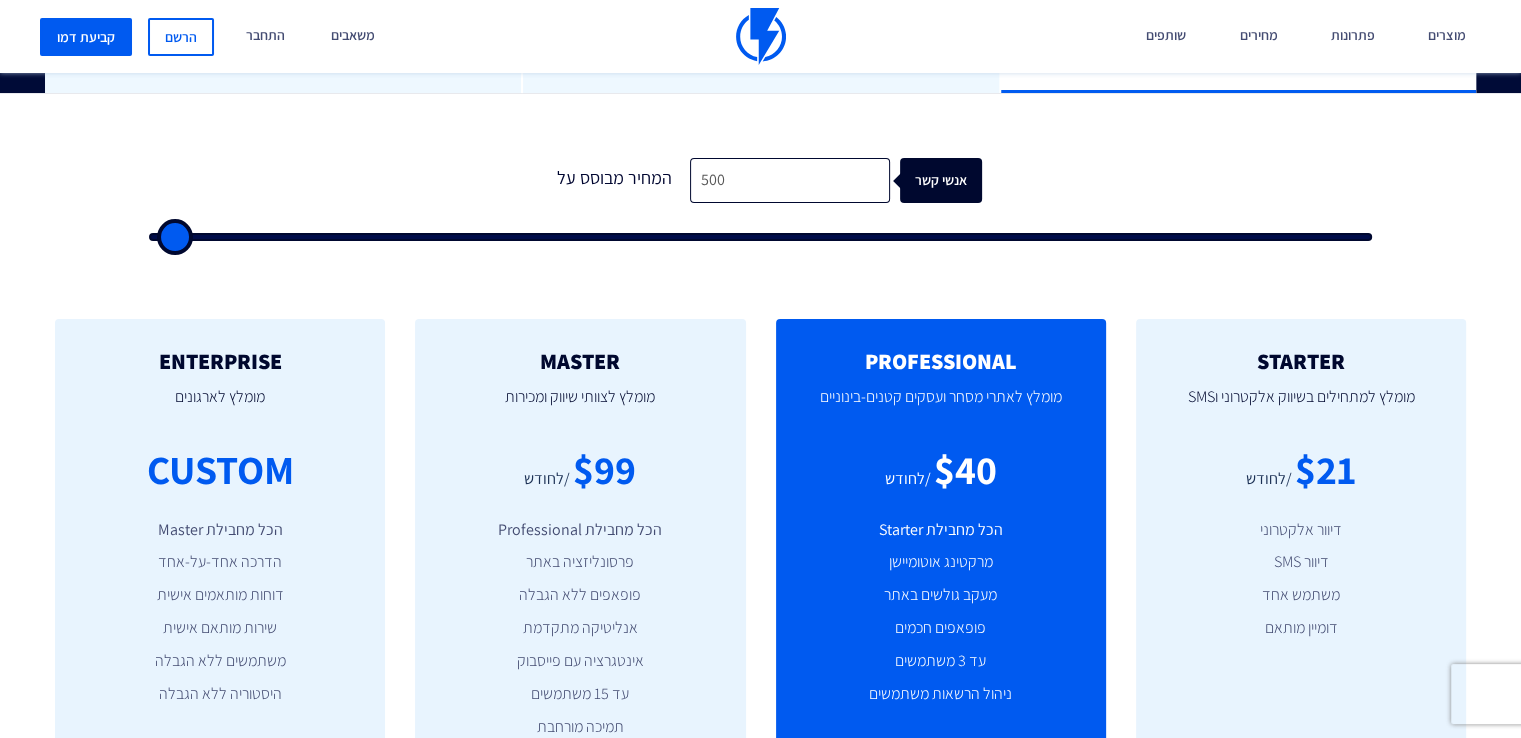 type on "500" 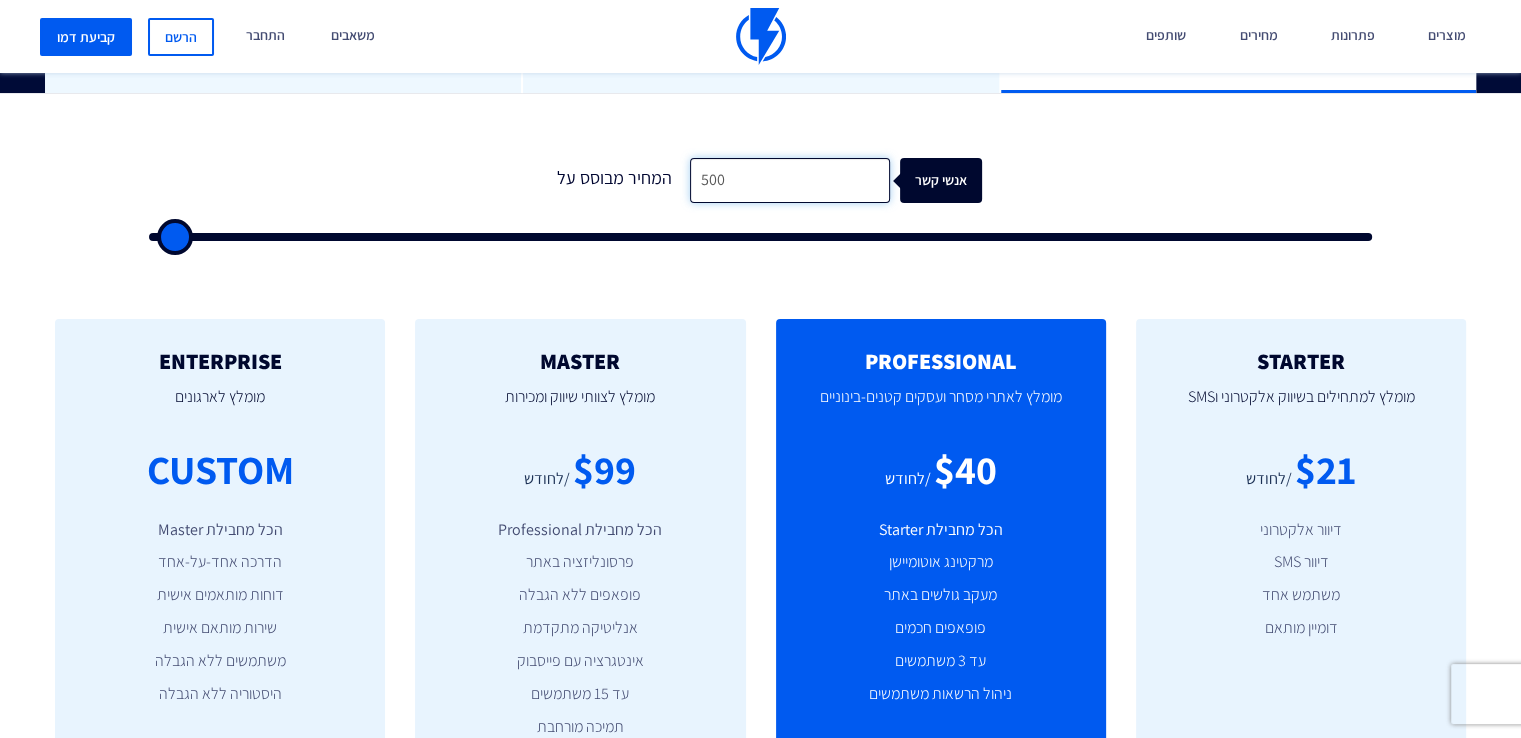 drag, startPoint x: 702, startPoint y: 183, endPoint x: 692, endPoint y: 185, distance: 10.198039 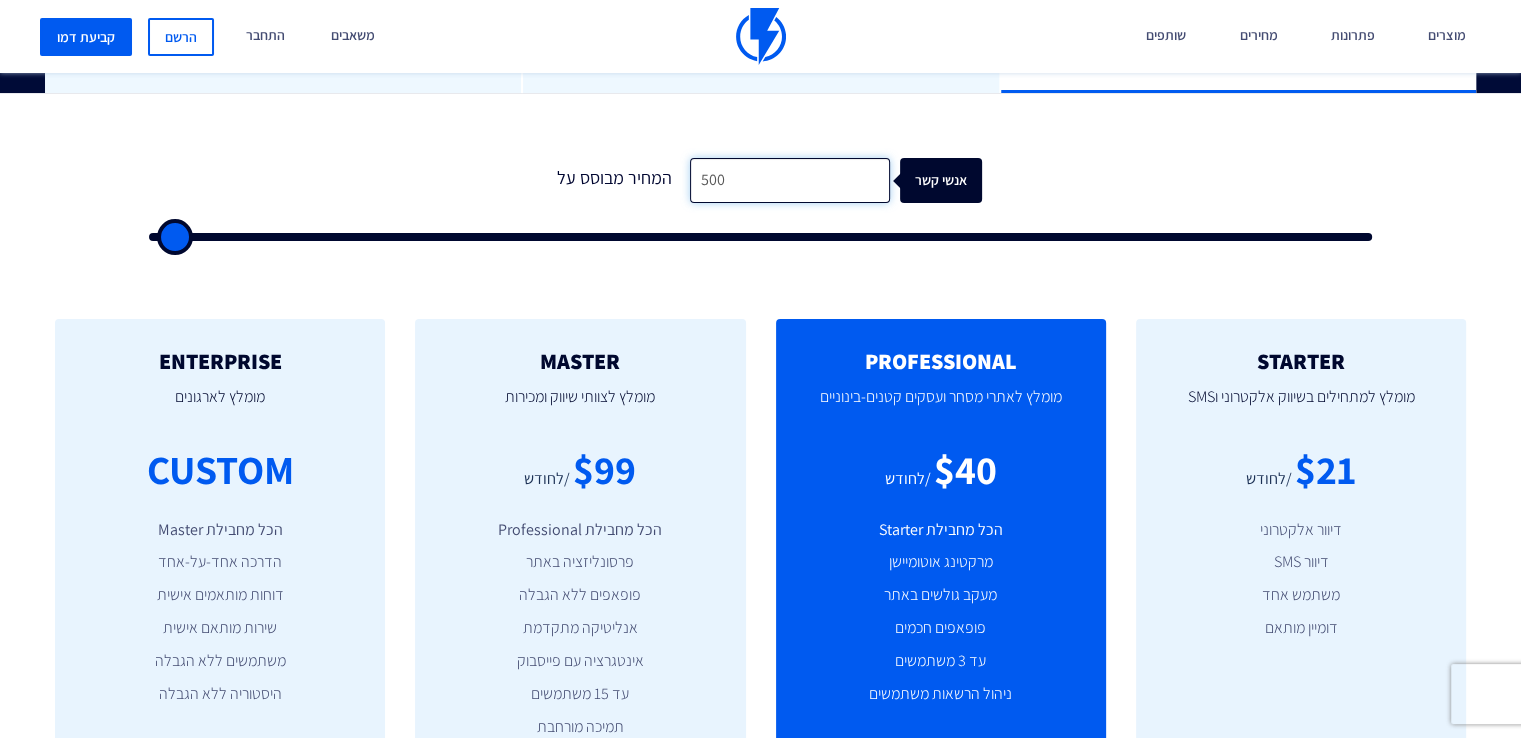 type on "400" 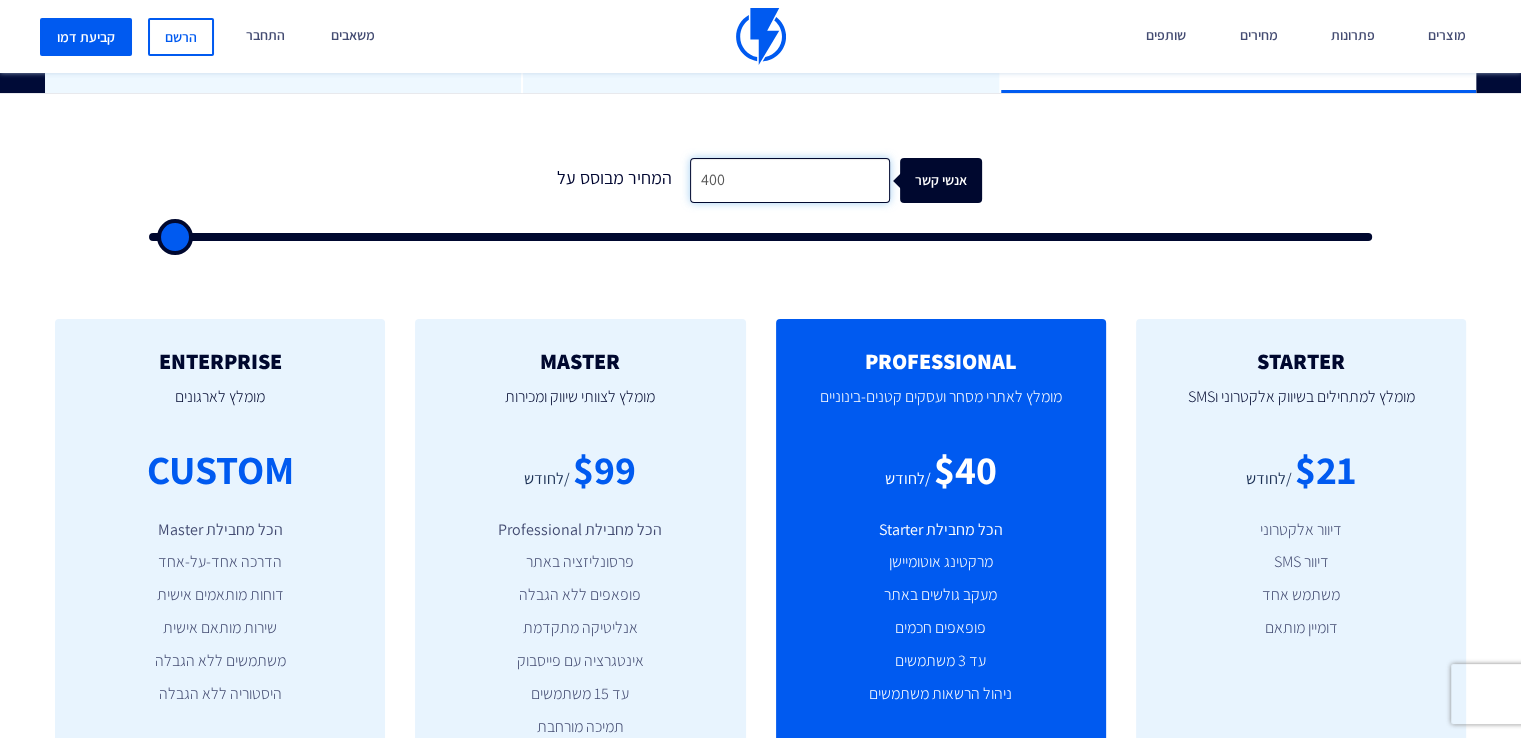 type on "400" 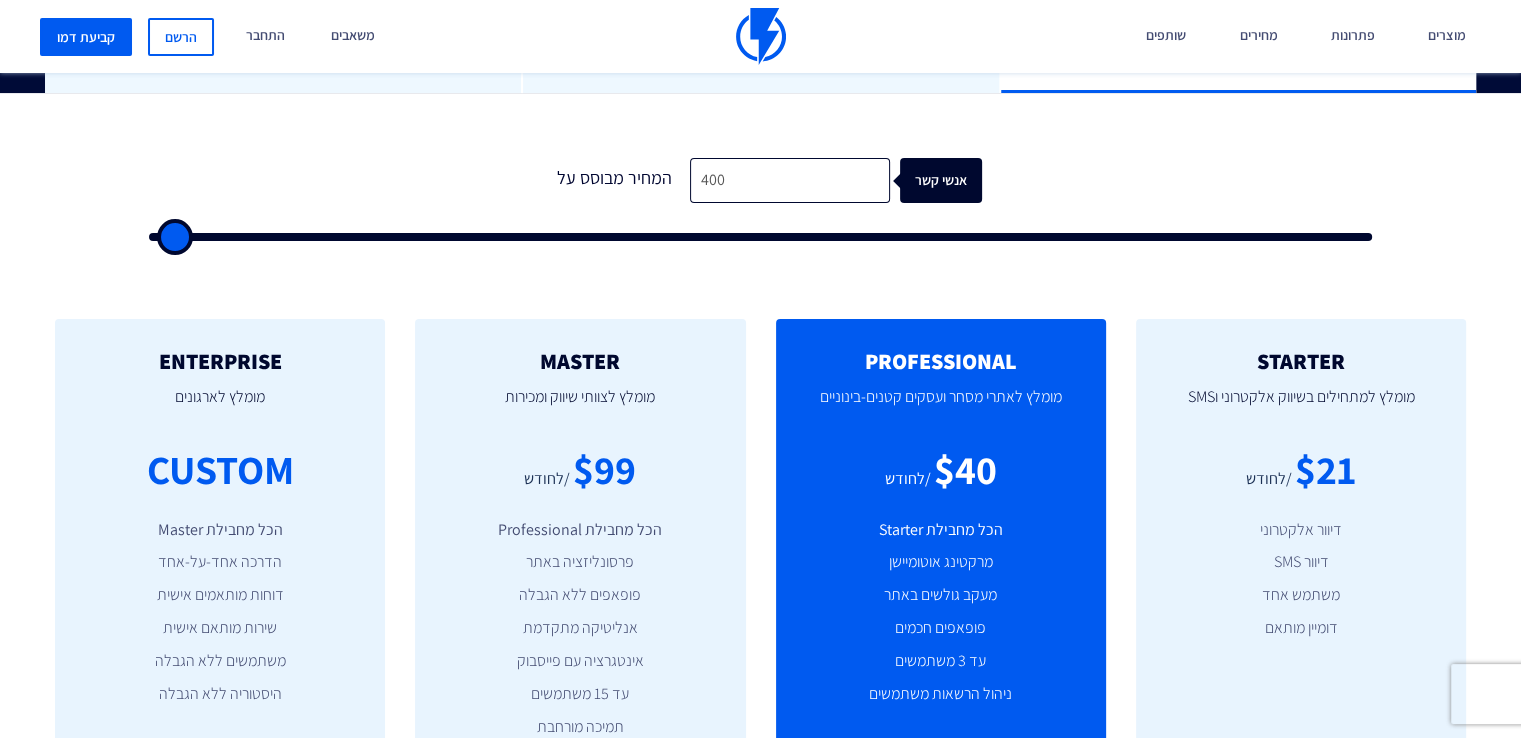 click on "1
המחיר מבוסס על
400
אנשי קשר" at bounding box center (760, 199) 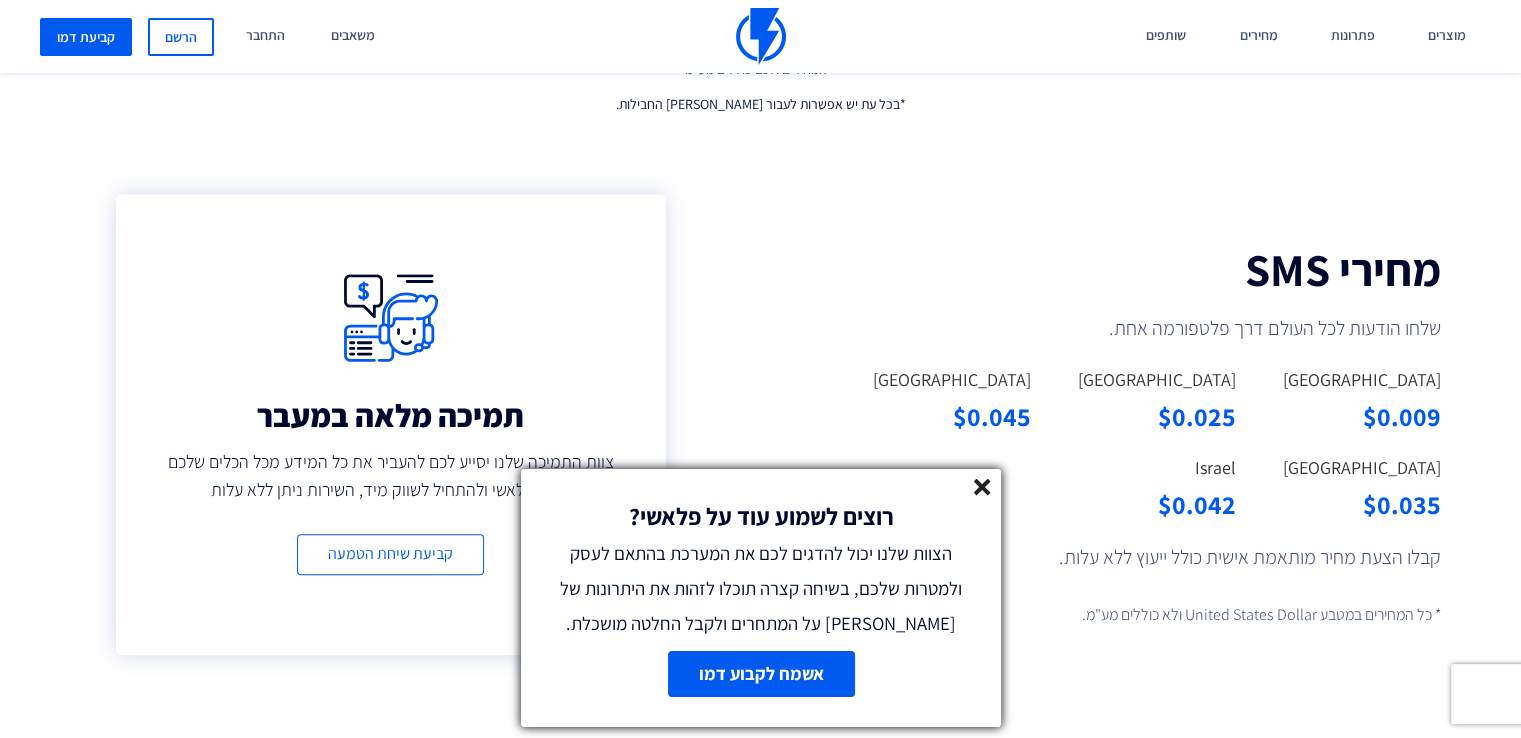 scroll, scrollTop: 1300, scrollLeft: 0, axis: vertical 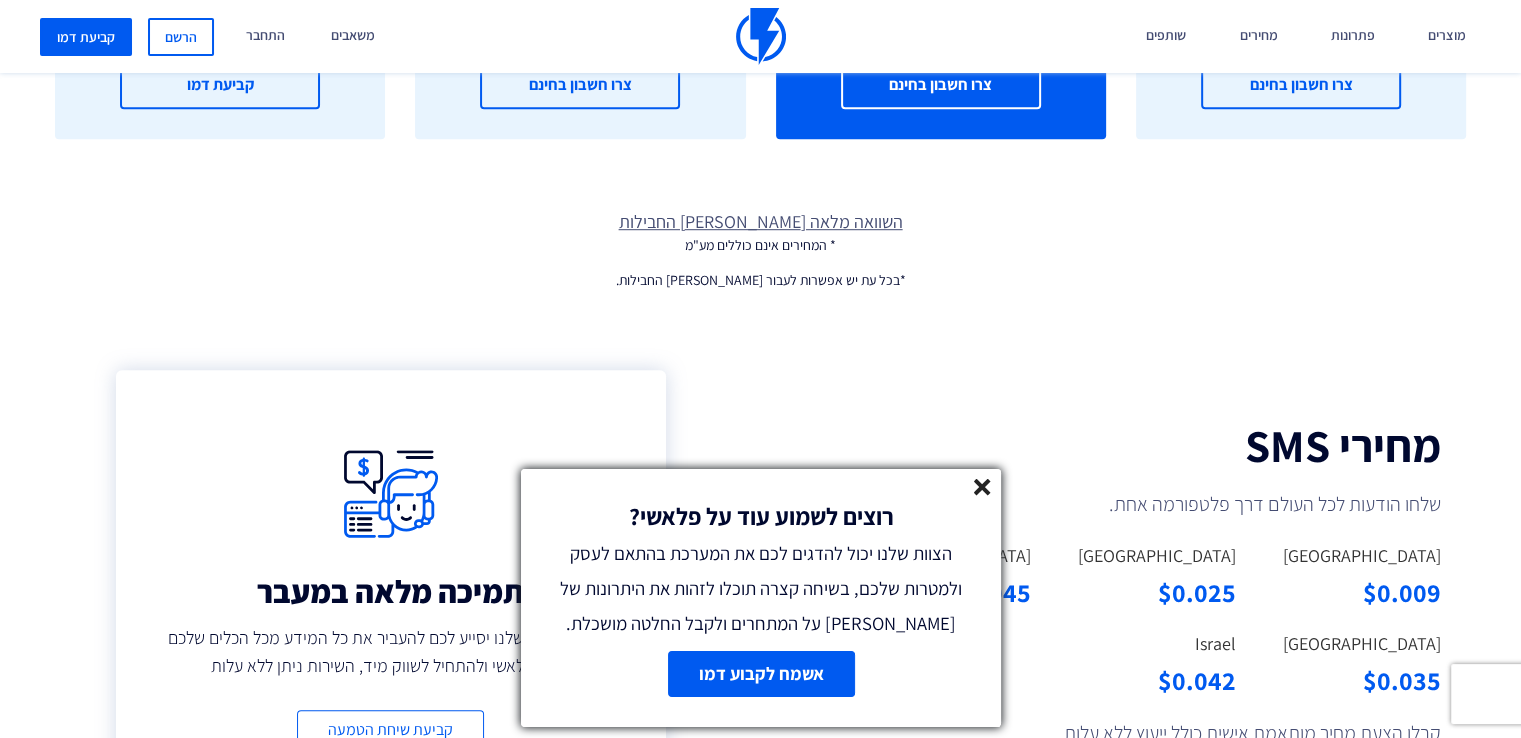 click on "רוצים לשמוע עוד על פלאשי?
הצוות שלנו יכול להדגים לכם את המערכת בהתאם לעסק ולמטרות שלכם, בשיחה קצרה תוכלו לזהות את היתרונות של פלאשי על המתחרים ולקבל החלטה מושכלת." at bounding box center [761, 555] 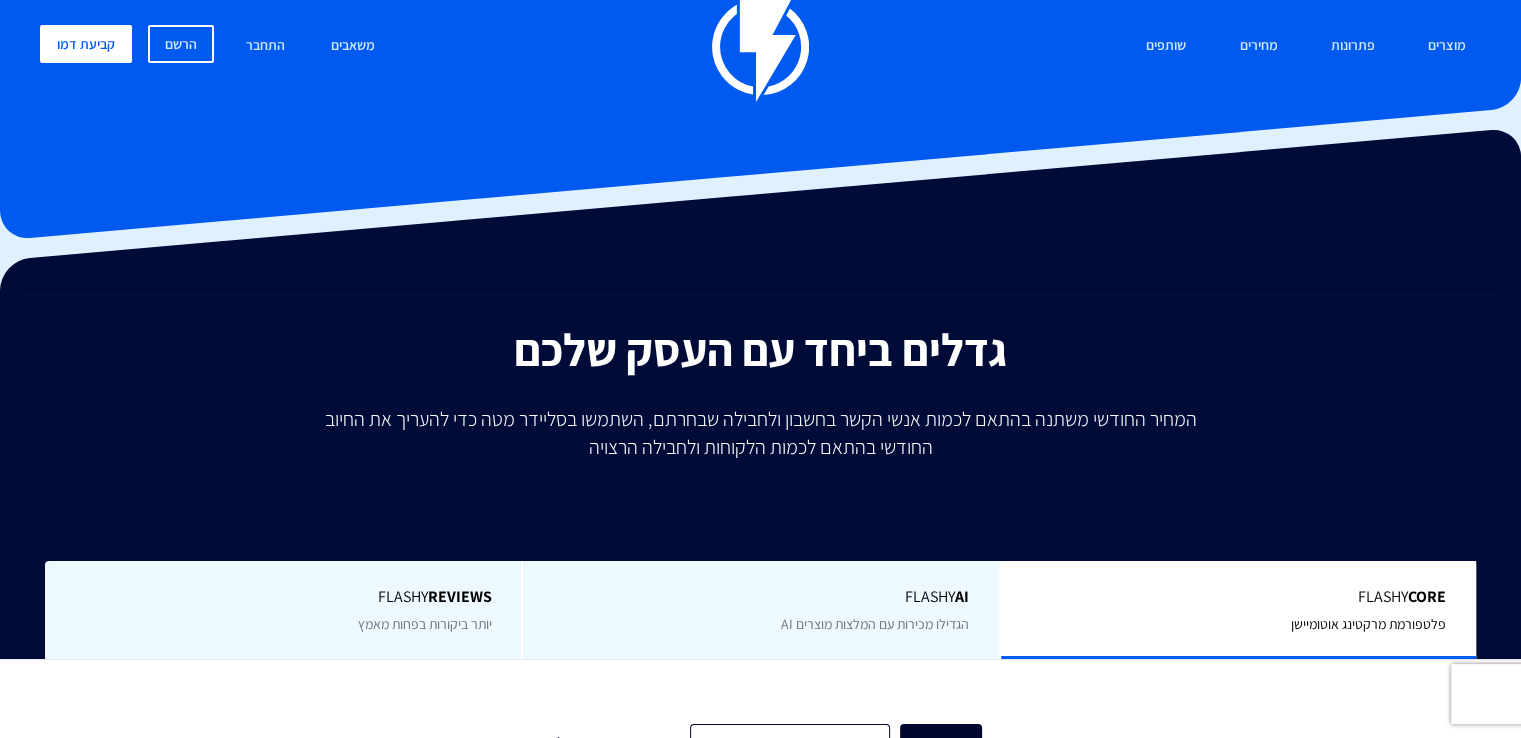 scroll, scrollTop: 0, scrollLeft: 0, axis: both 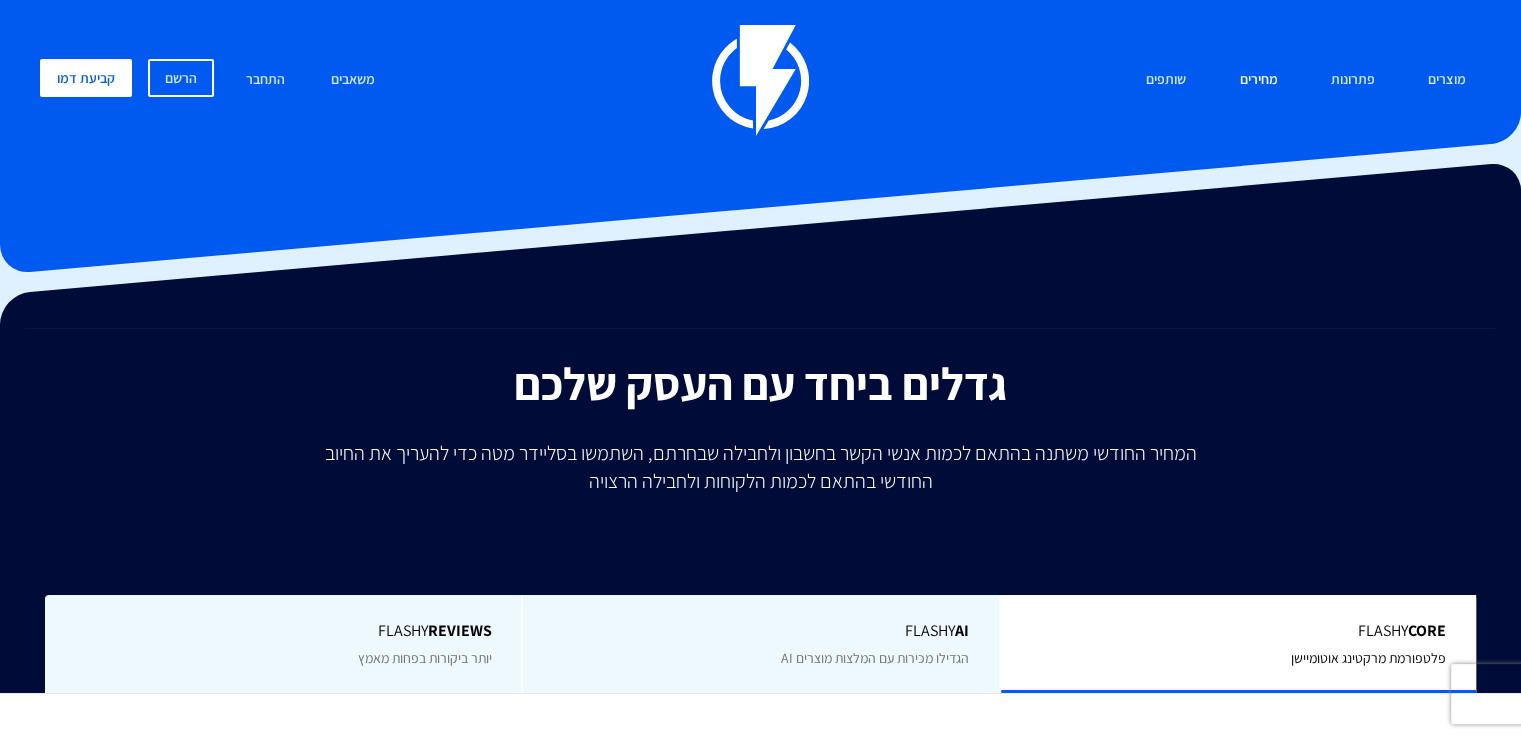 click on "מחירים" at bounding box center [1258, 80] 